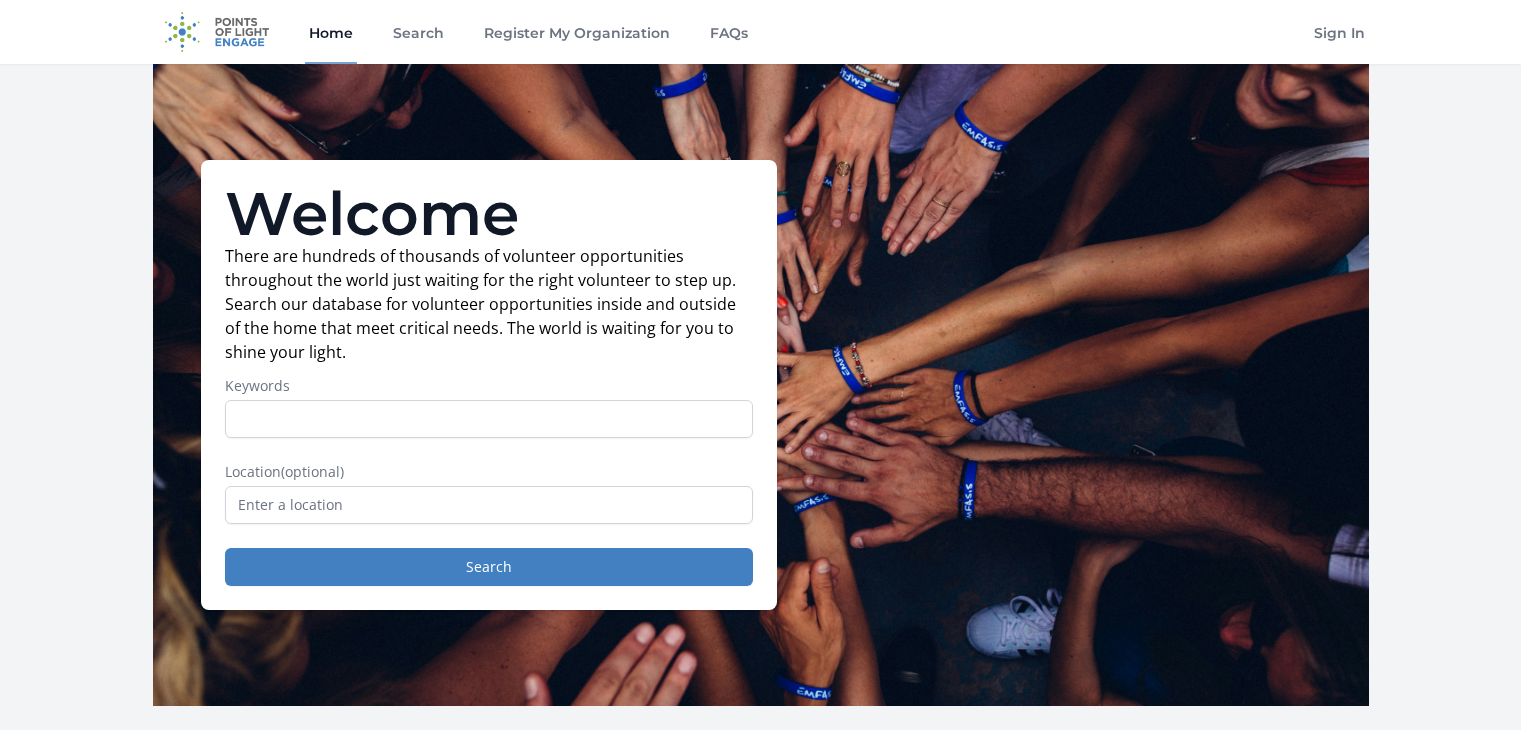 scroll, scrollTop: 0, scrollLeft: 0, axis: both 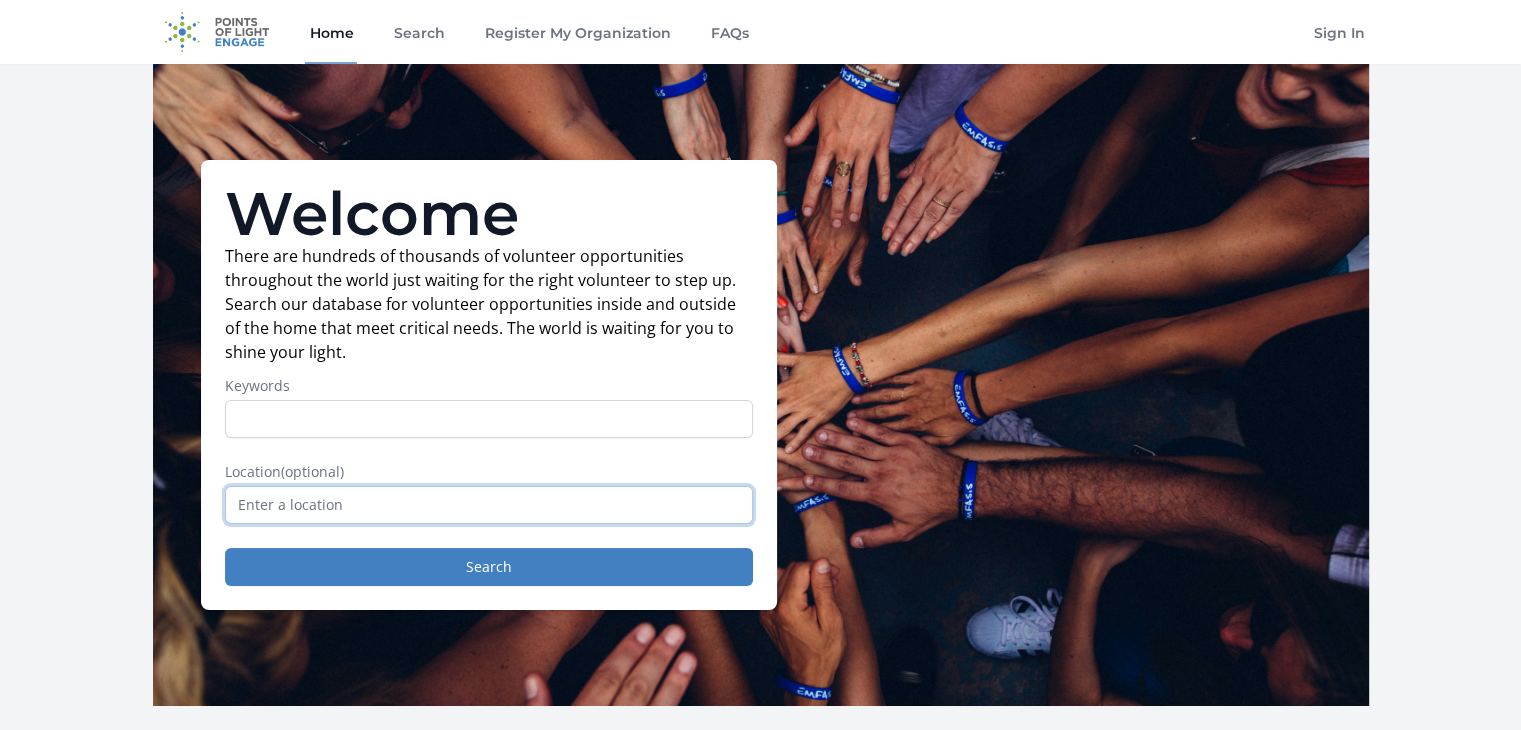 click at bounding box center [489, 505] 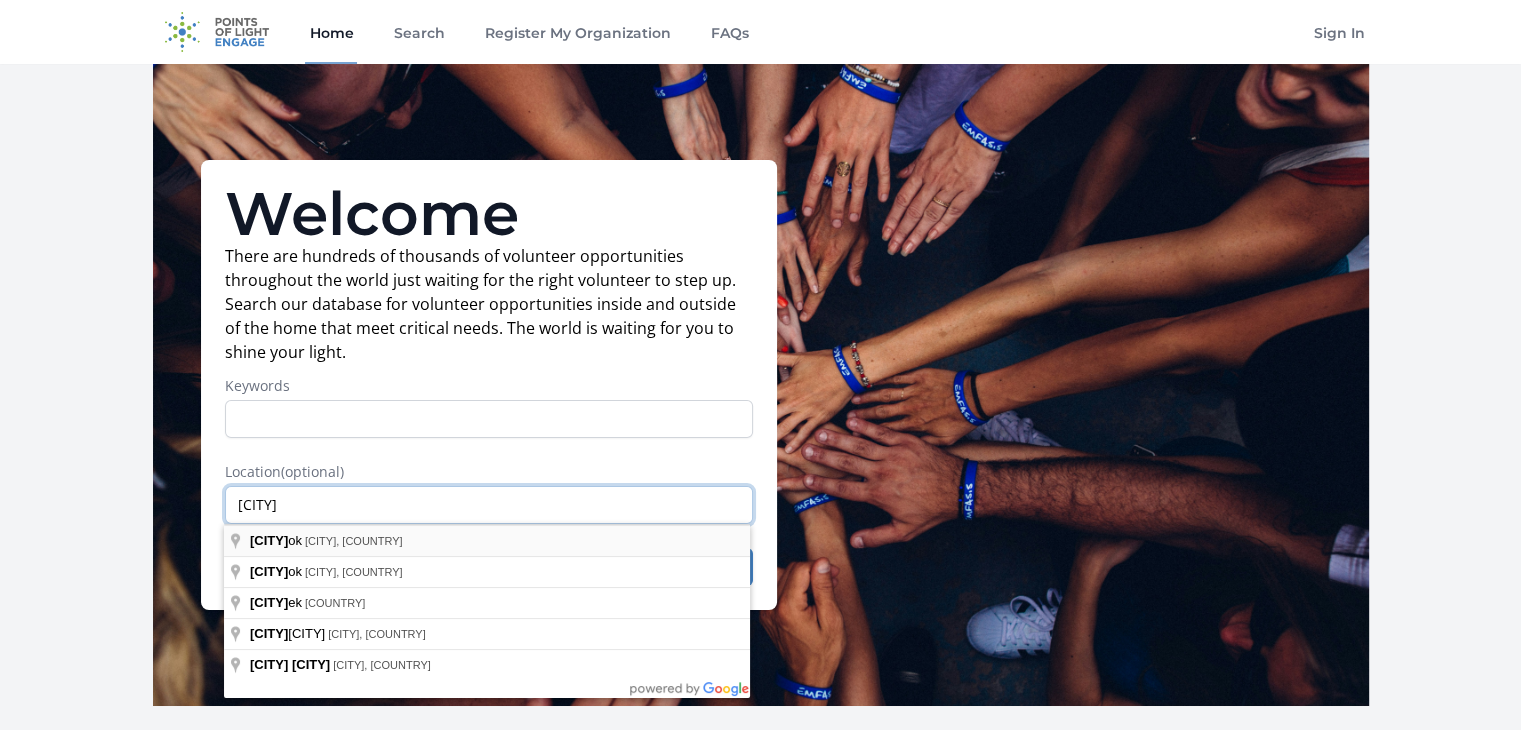 type on "westbro" 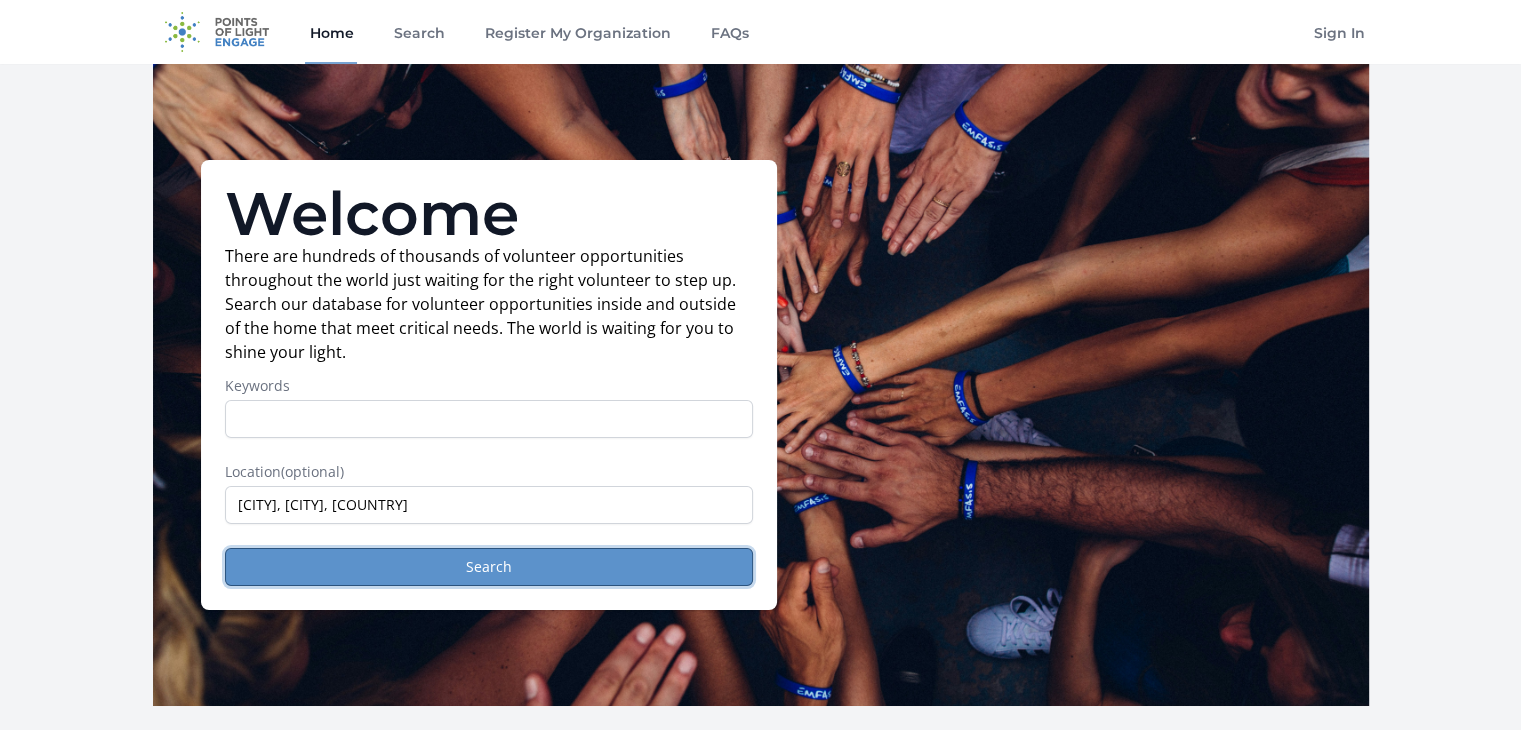 click on "Search" at bounding box center [489, 567] 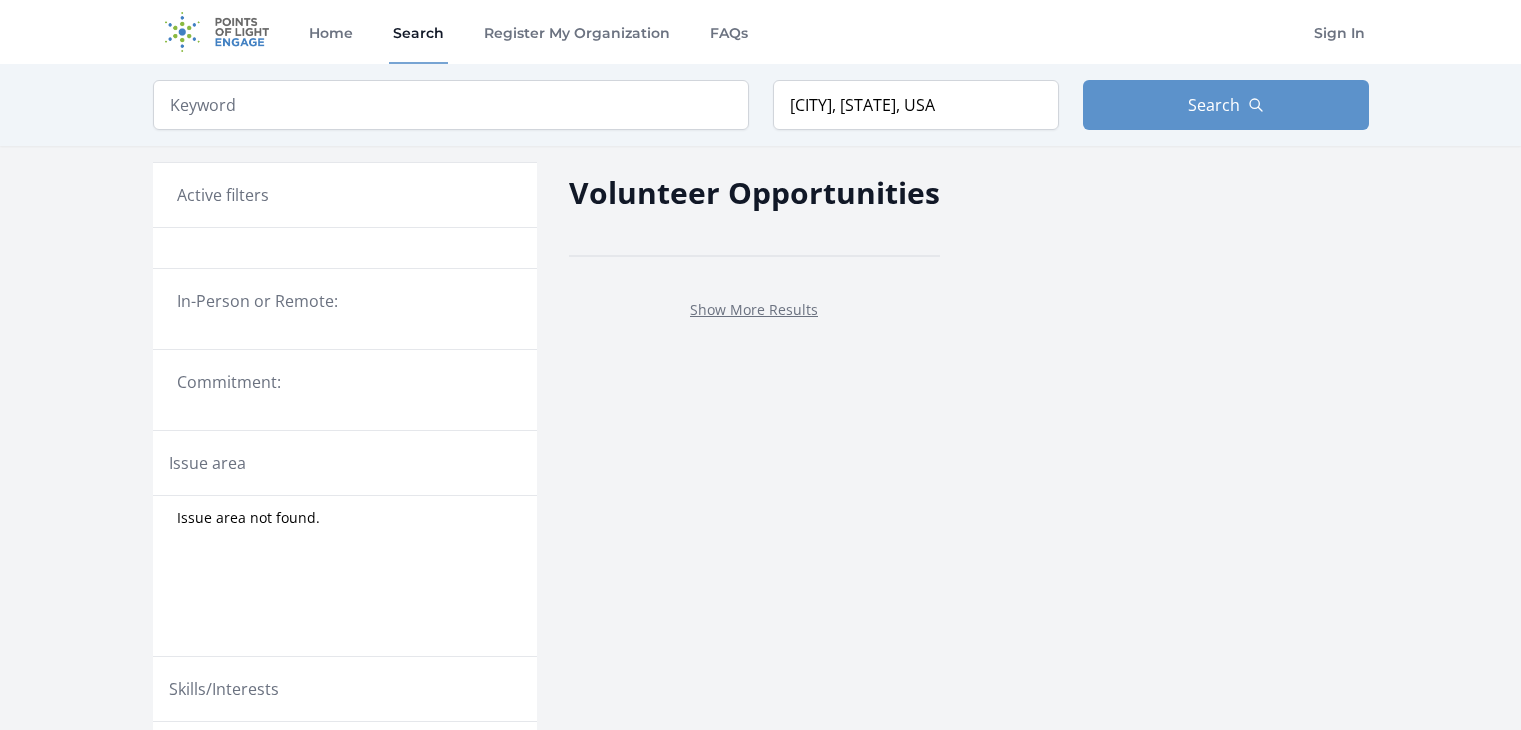 scroll, scrollTop: 0, scrollLeft: 0, axis: both 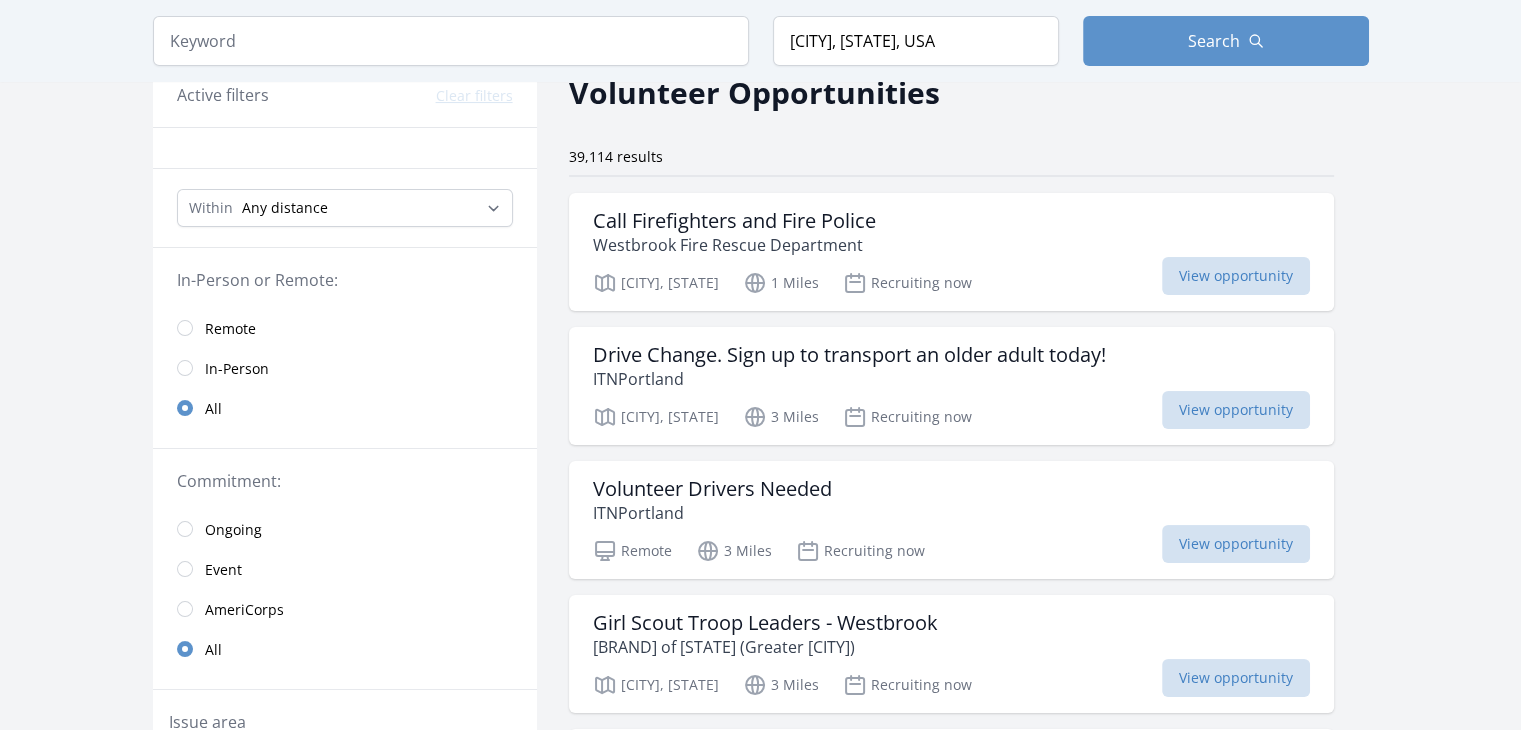 click on "In-Person" at bounding box center (237, 369) 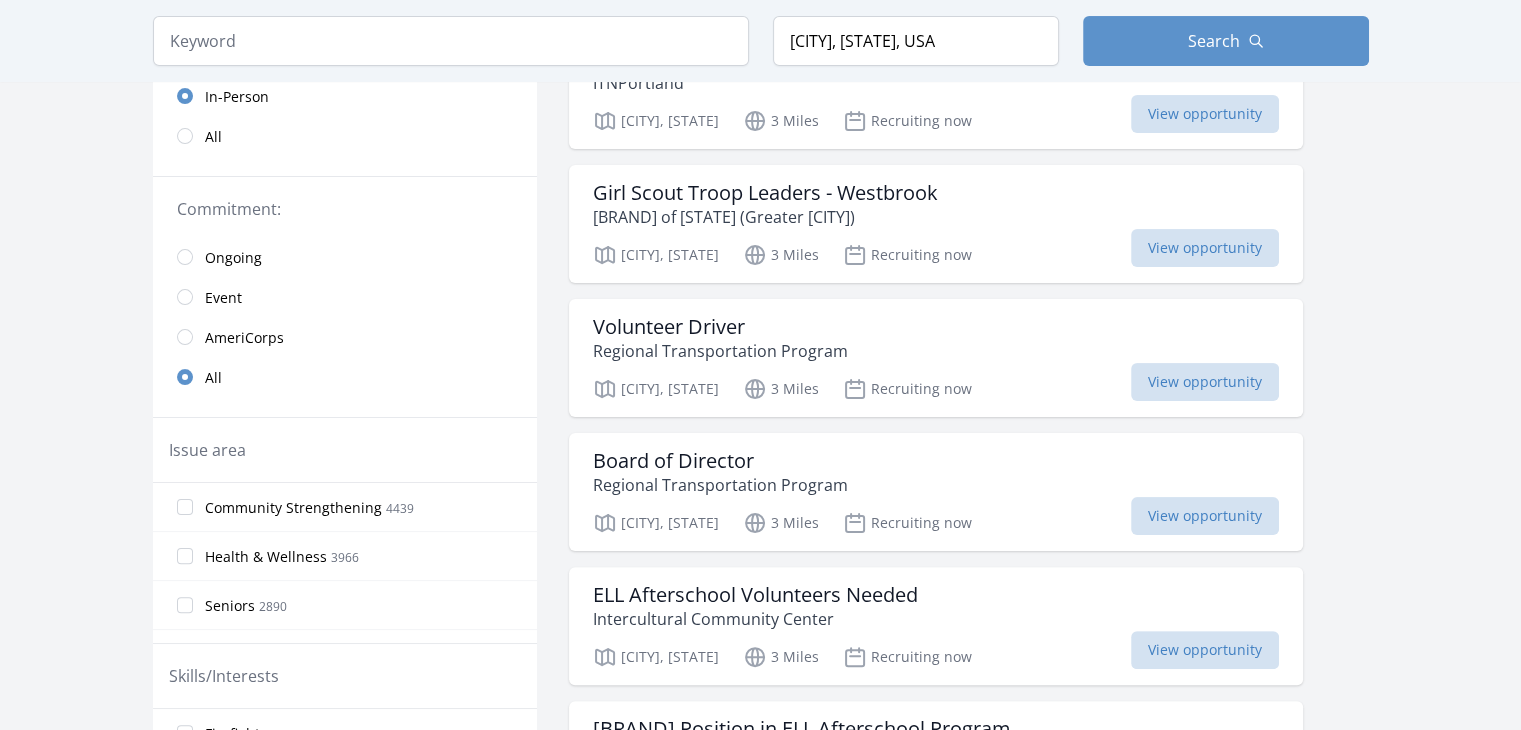 scroll, scrollTop: 400, scrollLeft: 0, axis: vertical 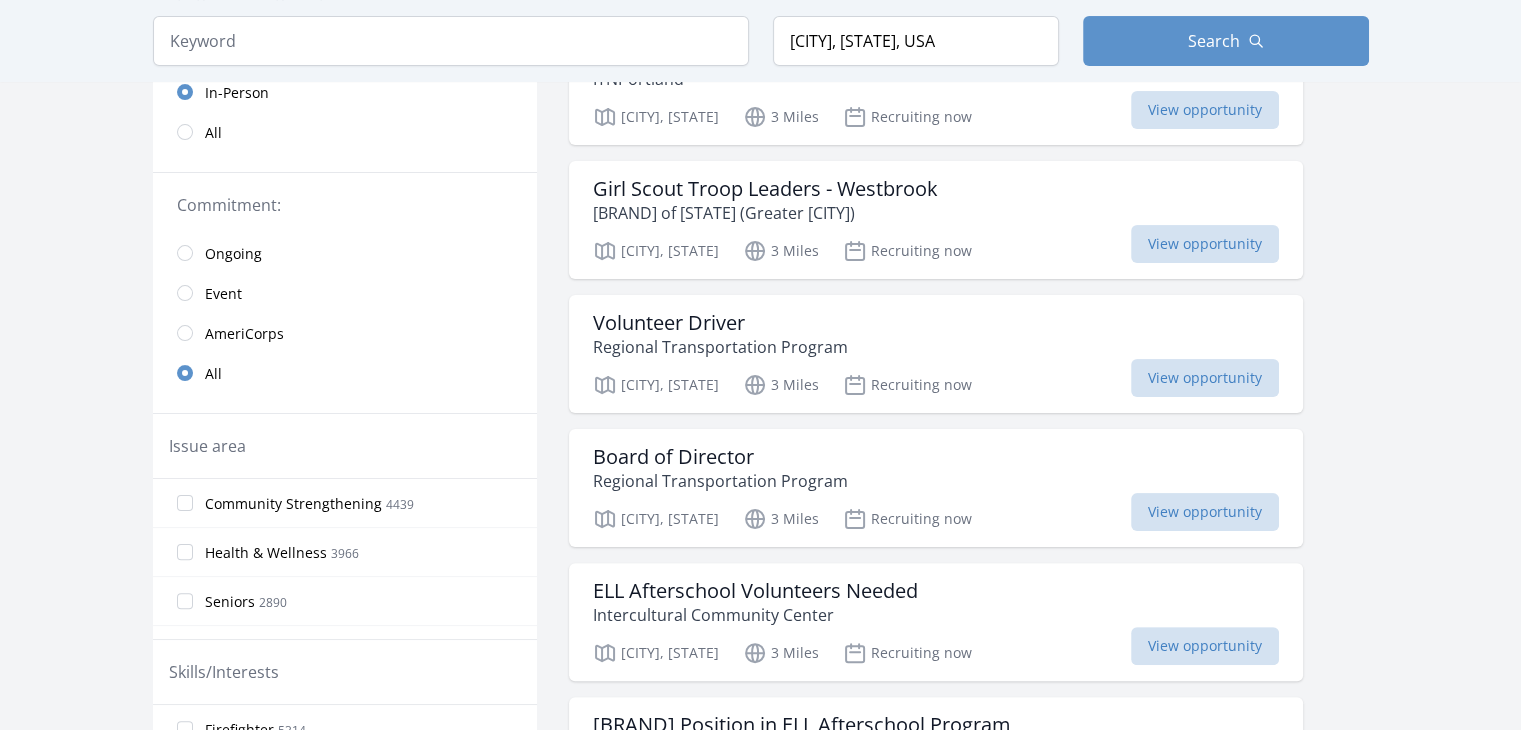 click on "Ongoing" at bounding box center [345, 253] 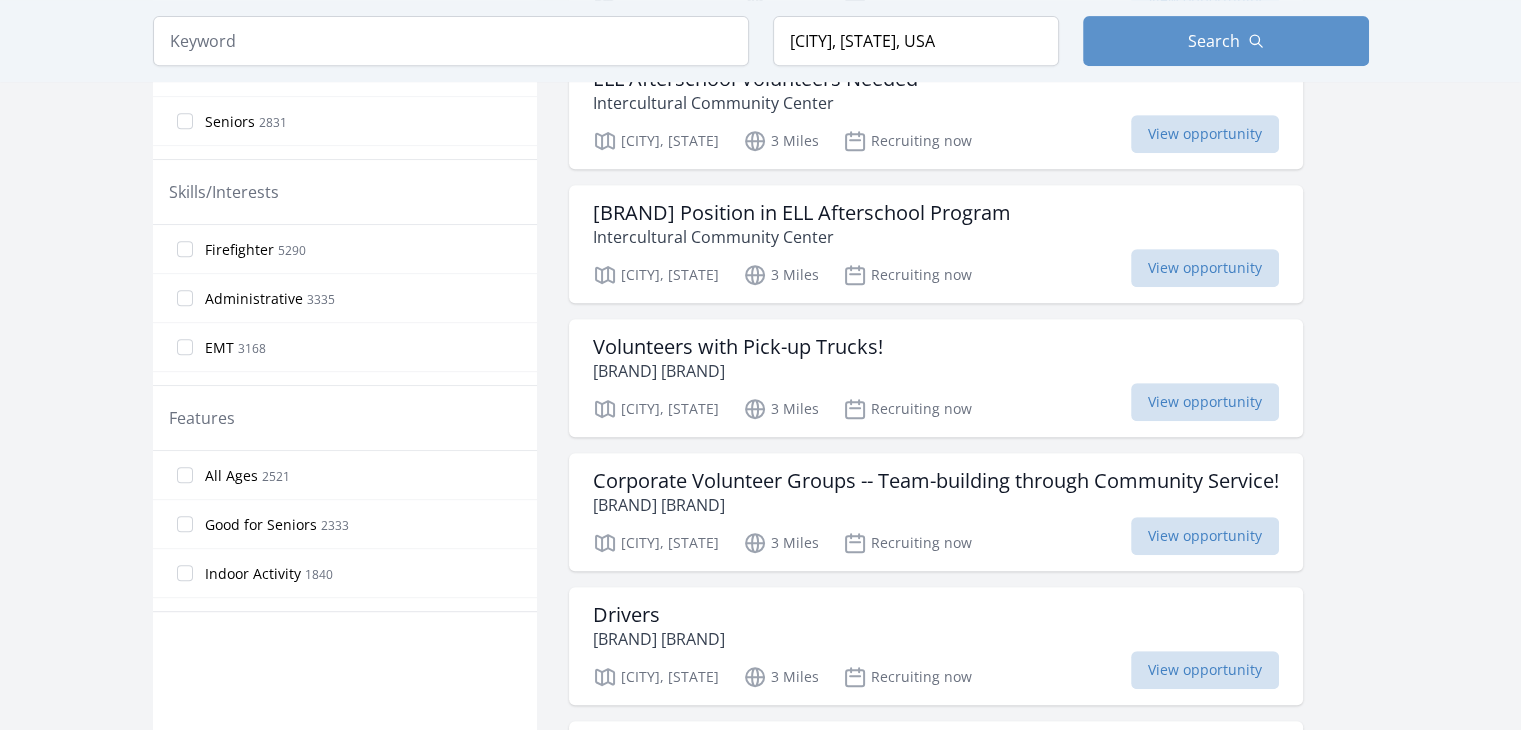 scroll, scrollTop: 1032, scrollLeft: 0, axis: vertical 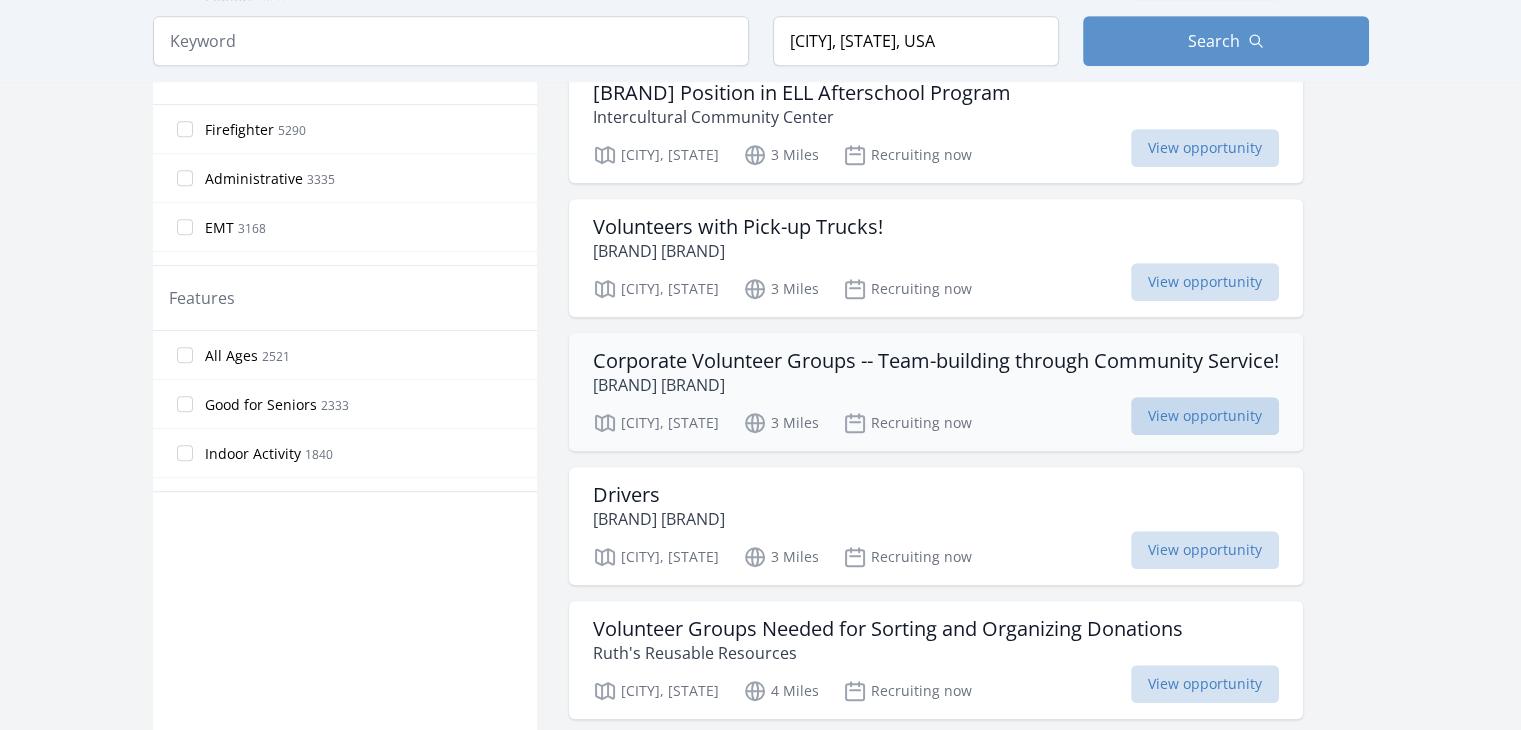 click on "View opportunity" at bounding box center [1205, 416] 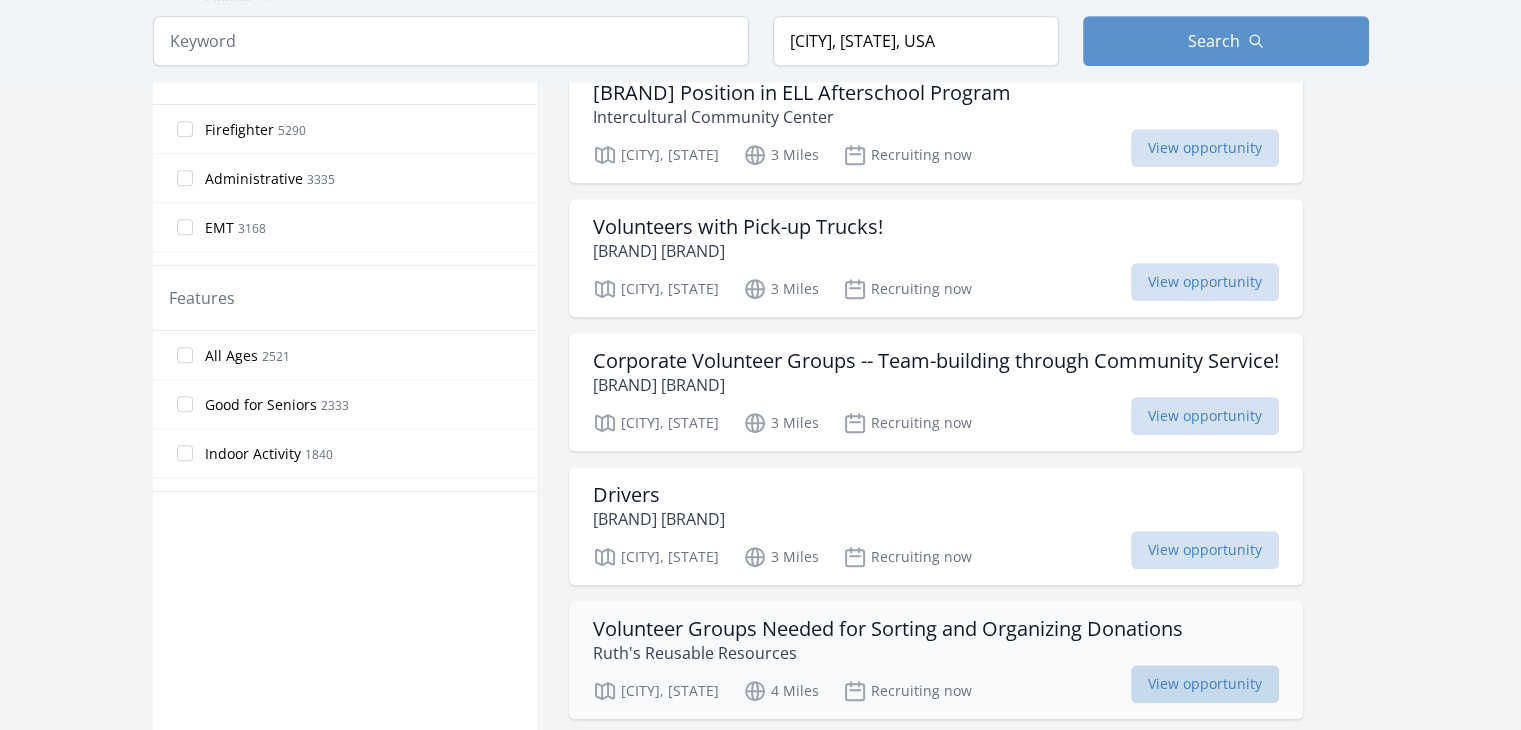 click on "View opportunity" at bounding box center [1205, 684] 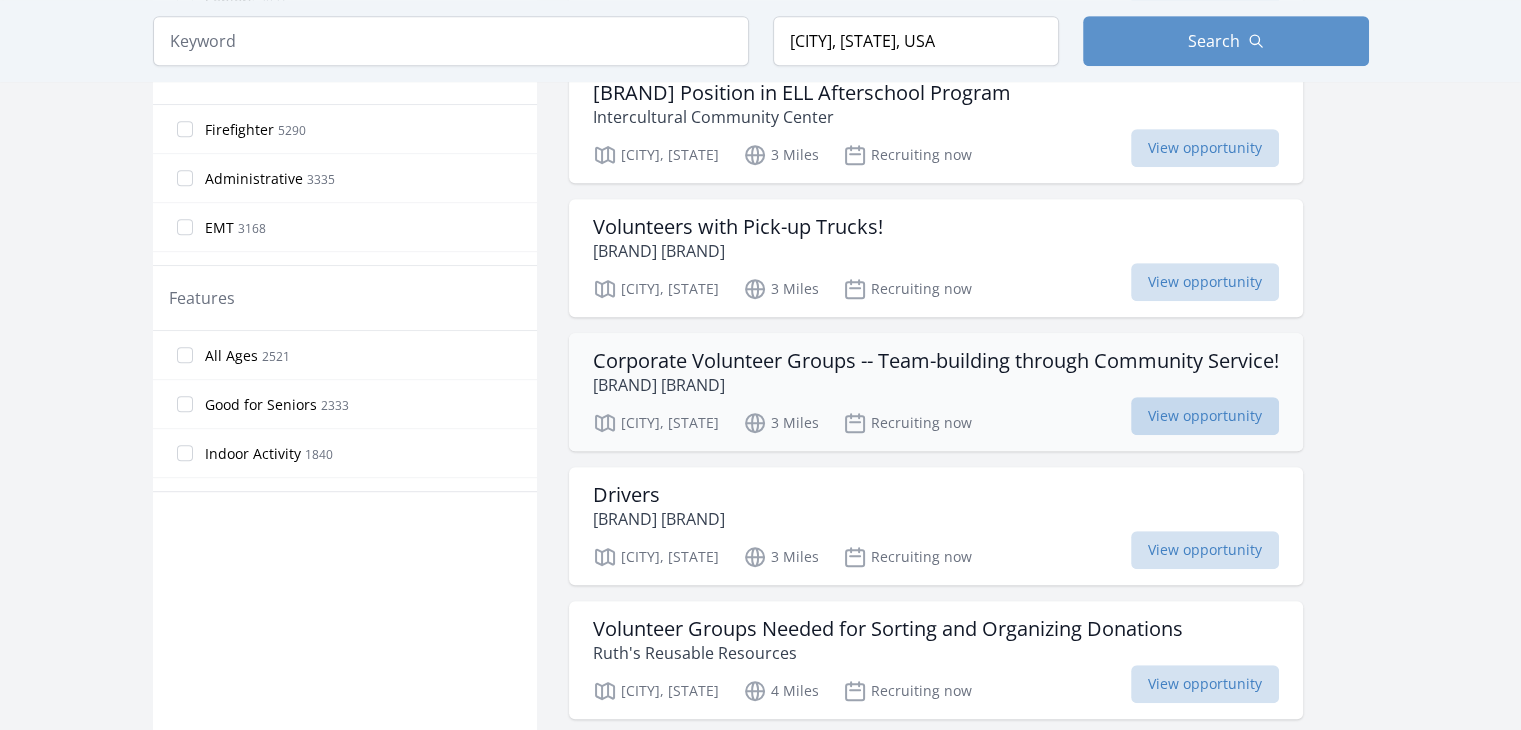 click on "View opportunity" at bounding box center (1205, 416) 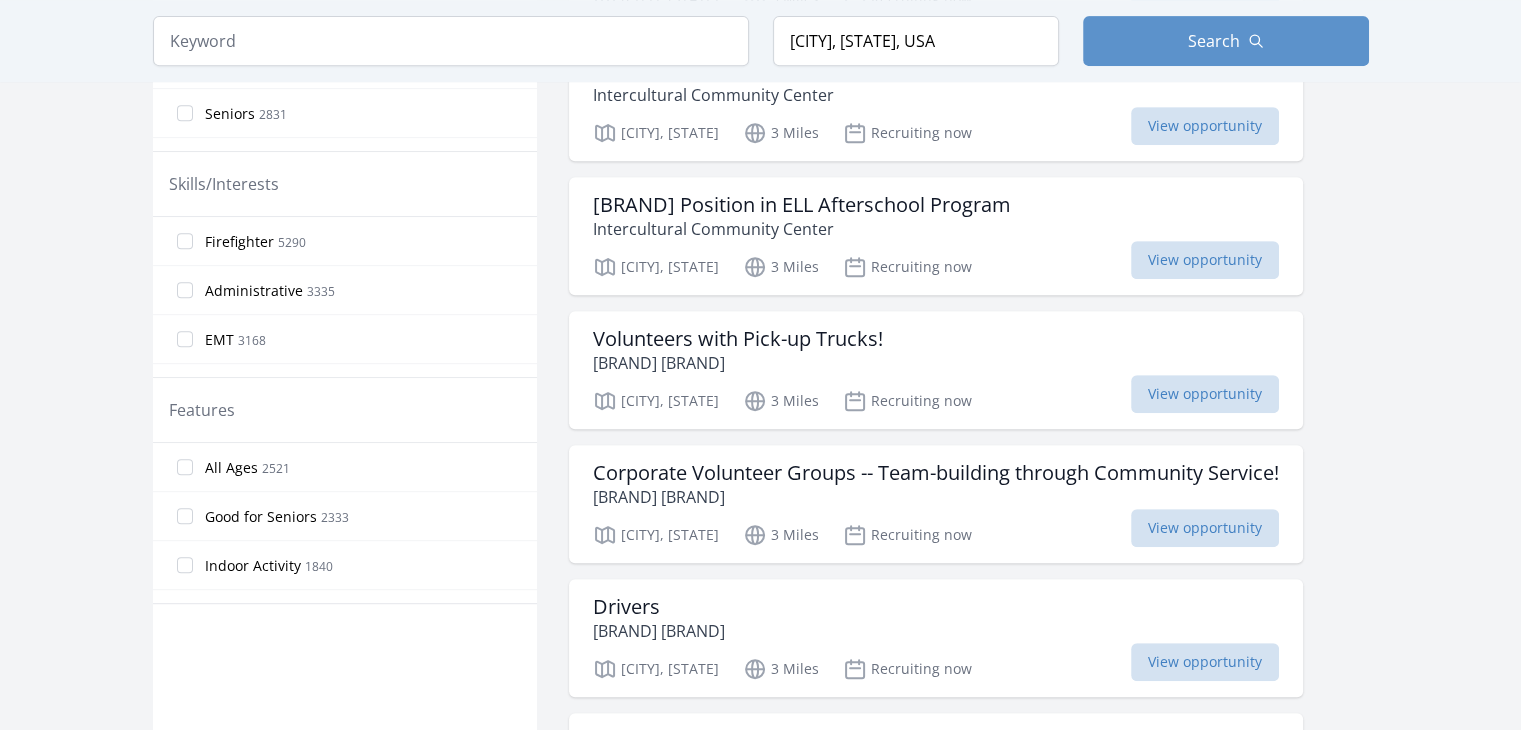 scroll, scrollTop: 632, scrollLeft: 0, axis: vertical 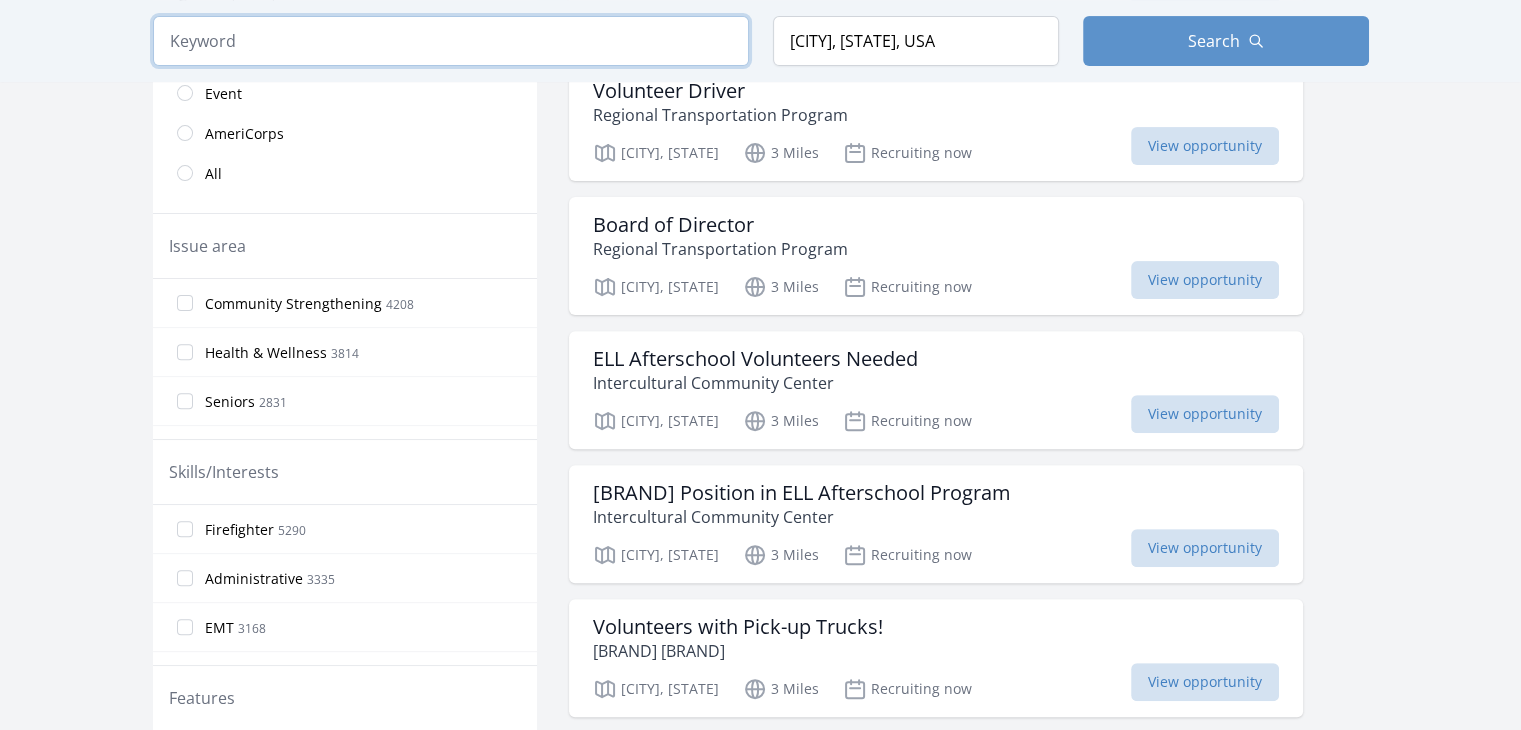 click at bounding box center (451, 41) 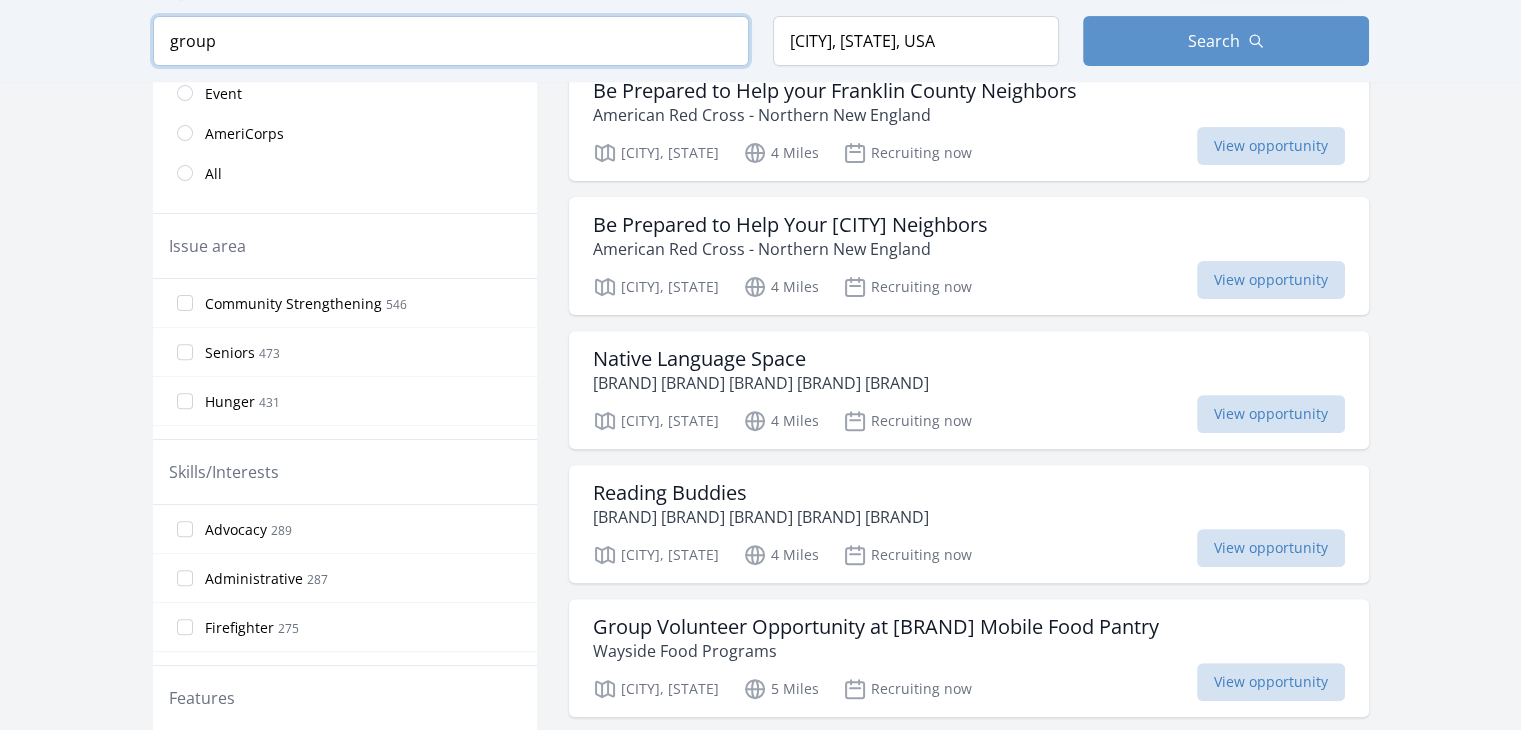 type on "group" 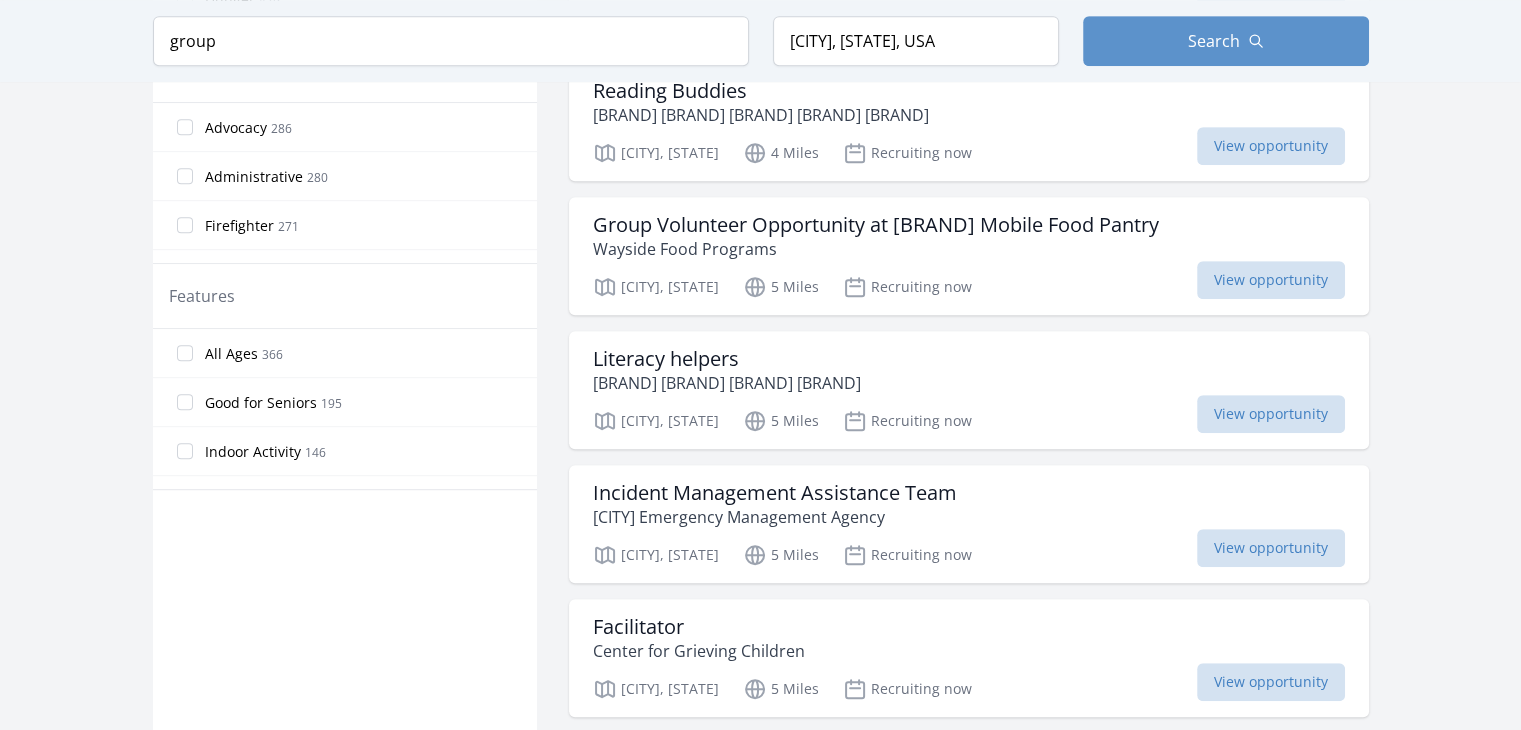 scroll, scrollTop: 1000, scrollLeft: 0, axis: vertical 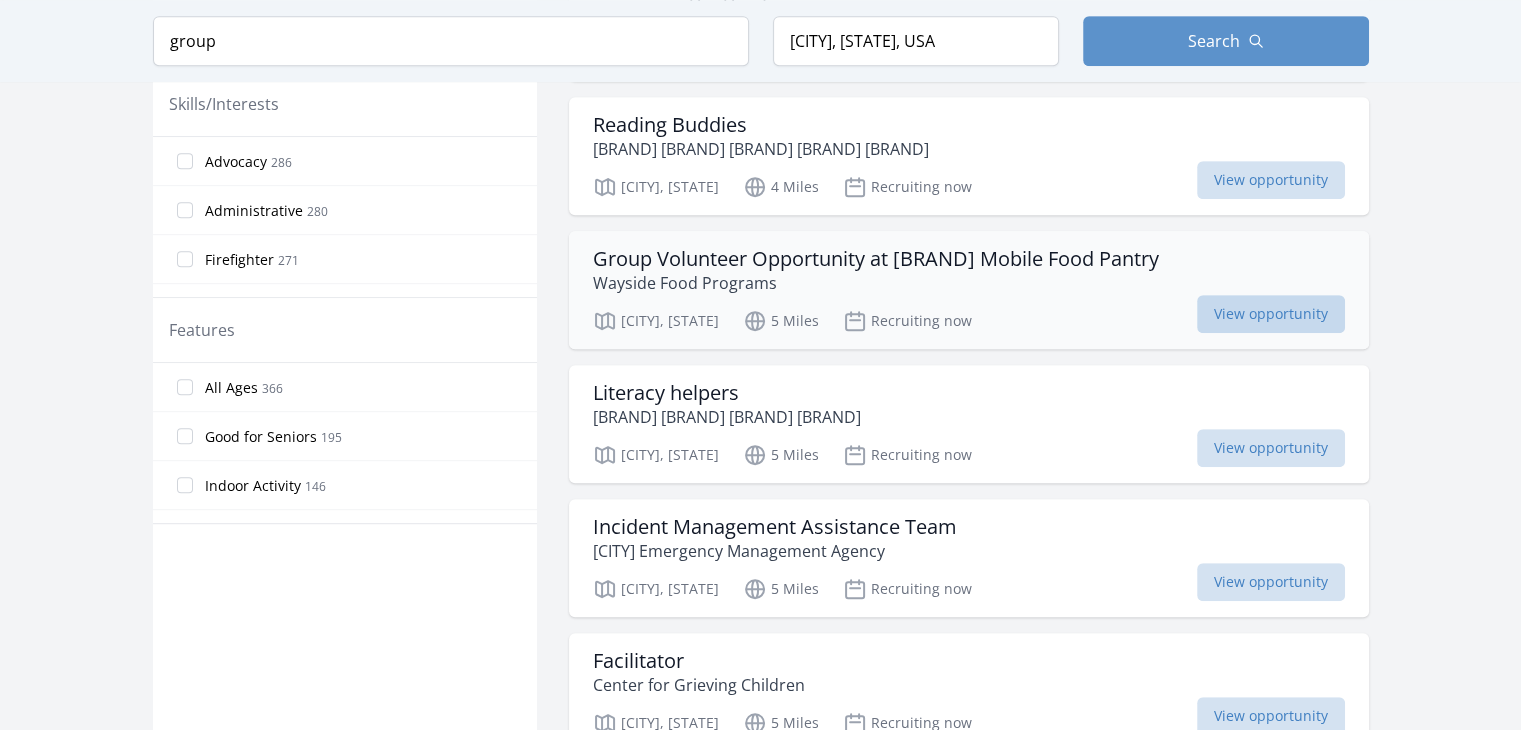 click on "View opportunity" at bounding box center (1271, 314) 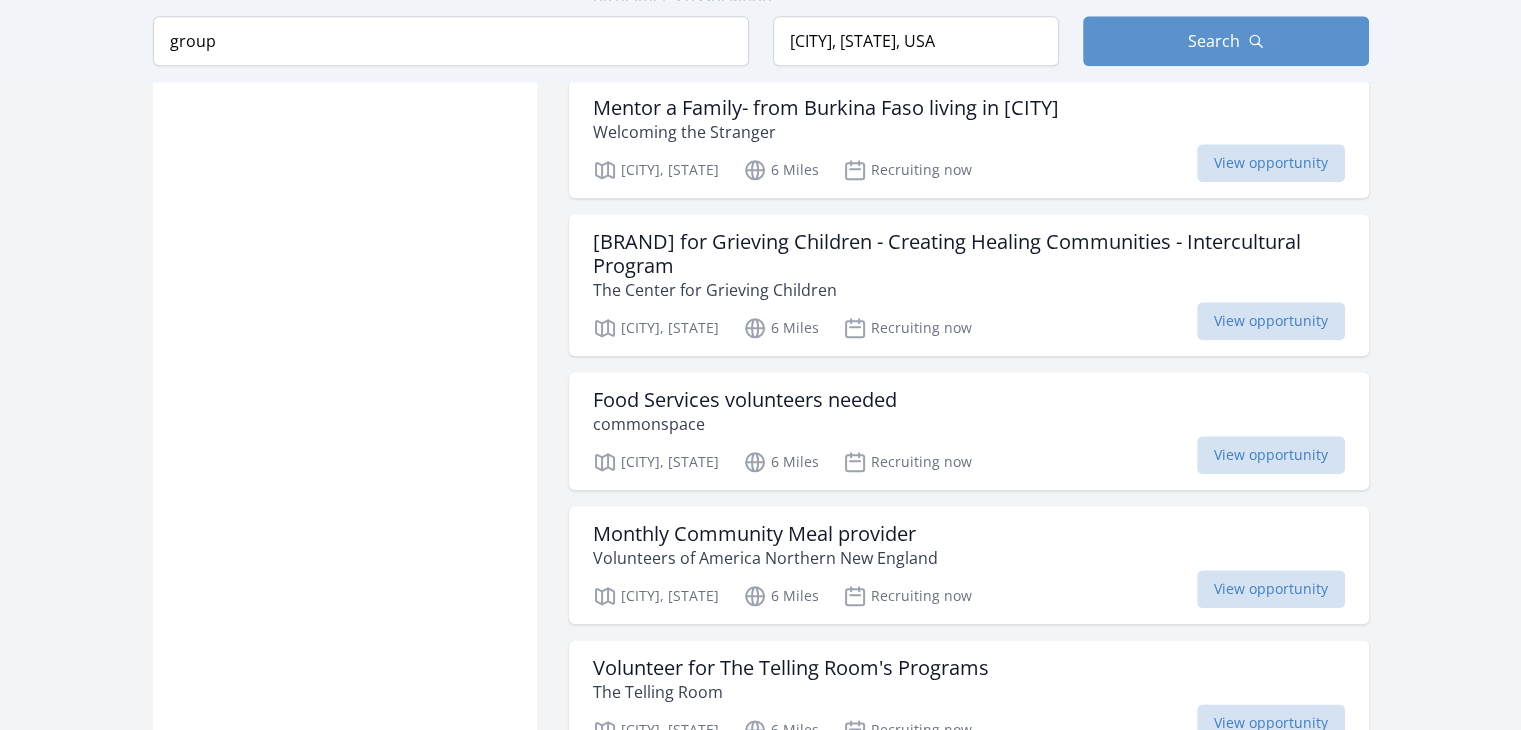 scroll, scrollTop: 2500, scrollLeft: 0, axis: vertical 